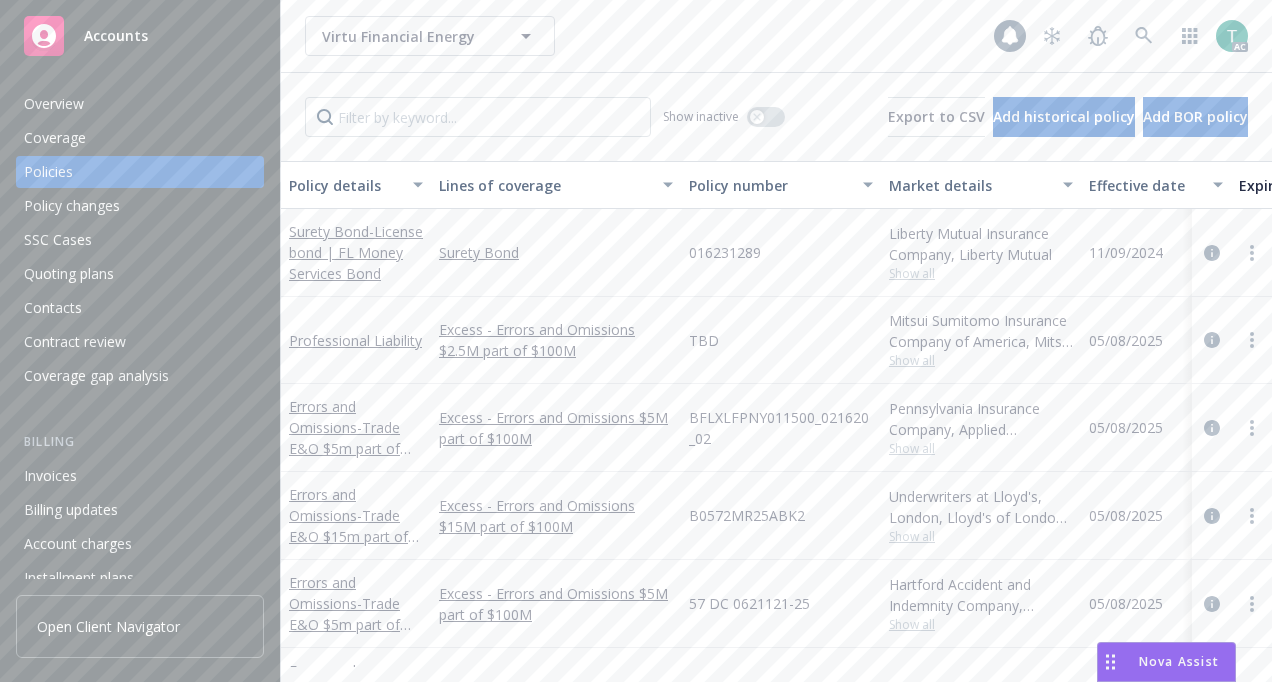 scroll, scrollTop: 0, scrollLeft: 0, axis: both 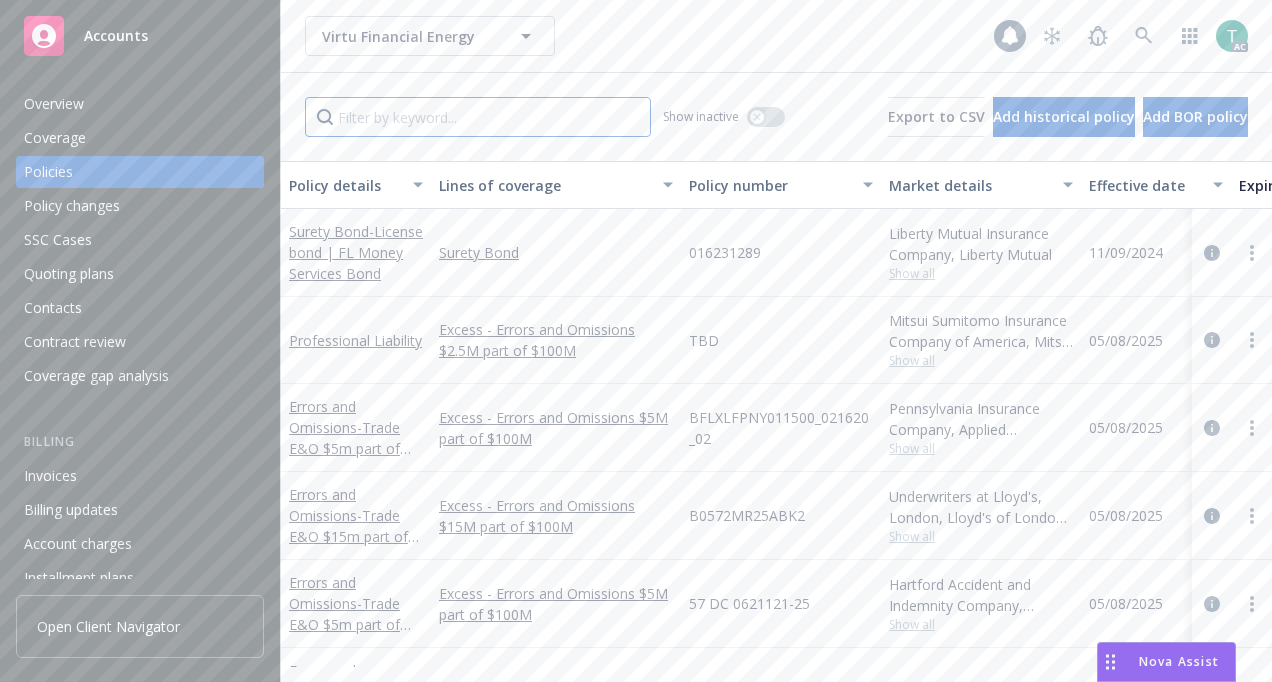 click at bounding box center (478, 117) 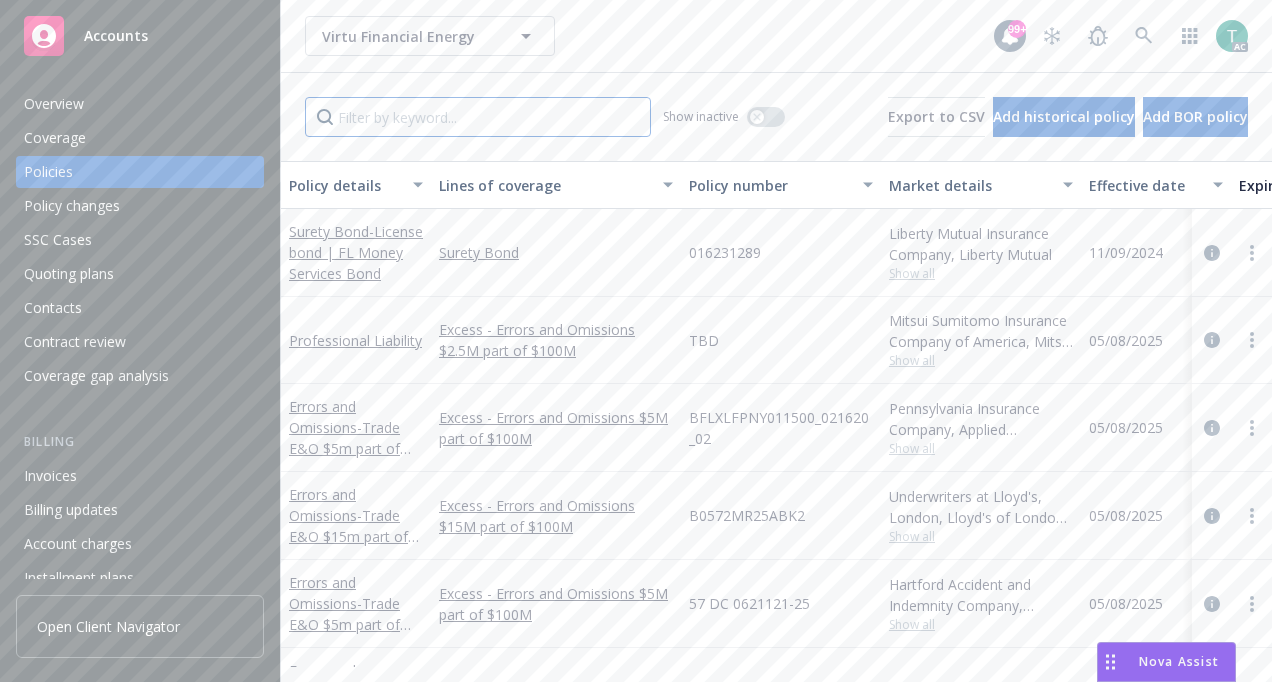paste on "ZE [NUMBER]" 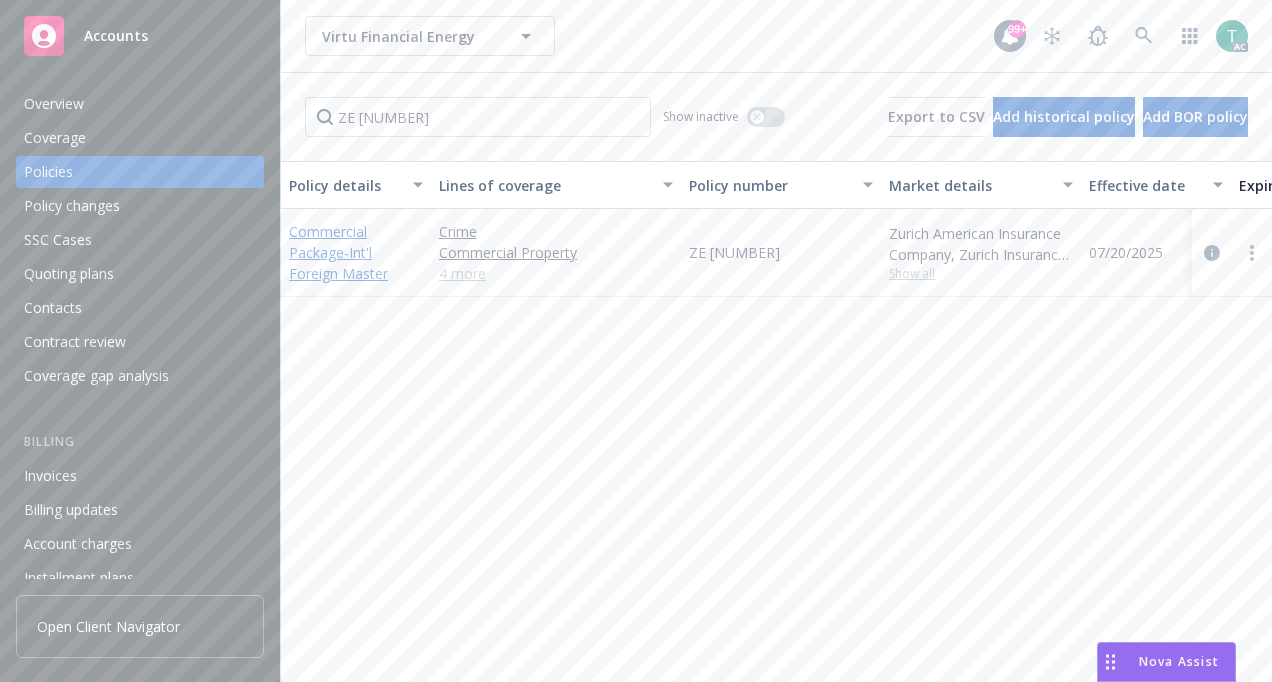 click on "Commercial Package  -  Int'l Foreign Master" at bounding box center [338, 252] 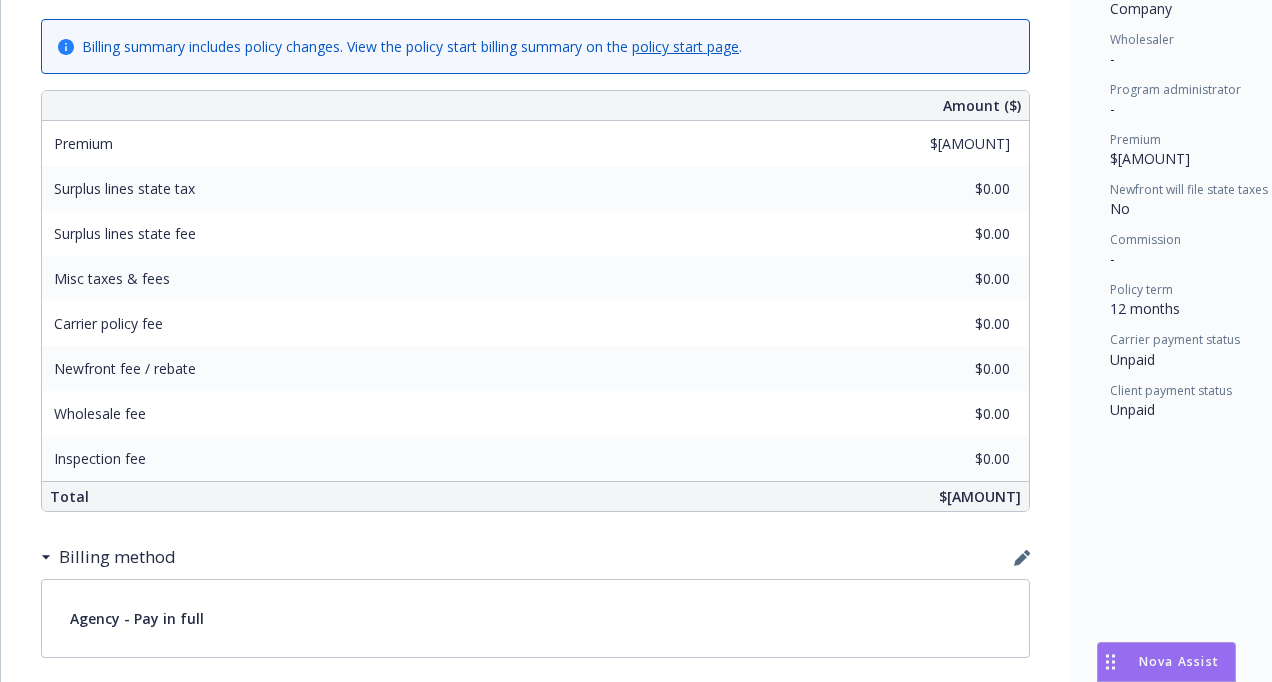 scroll, scrollTop: 825, scrollLeft: 0, axis: vertical 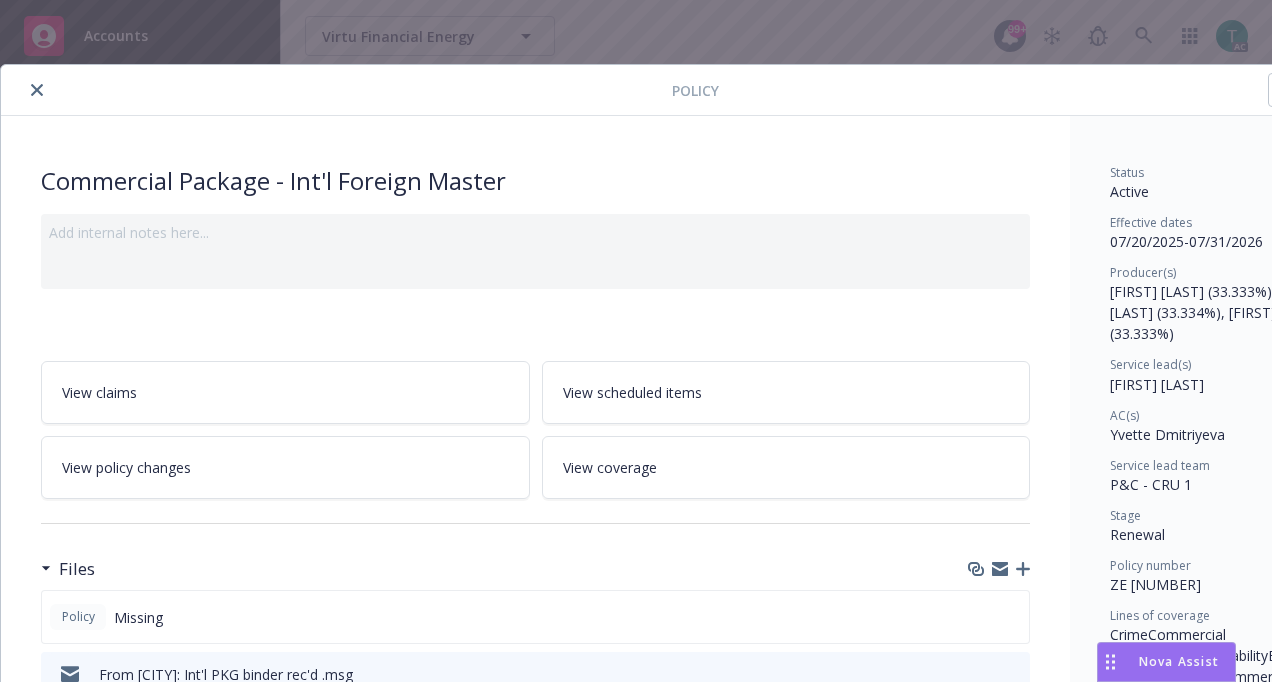 click 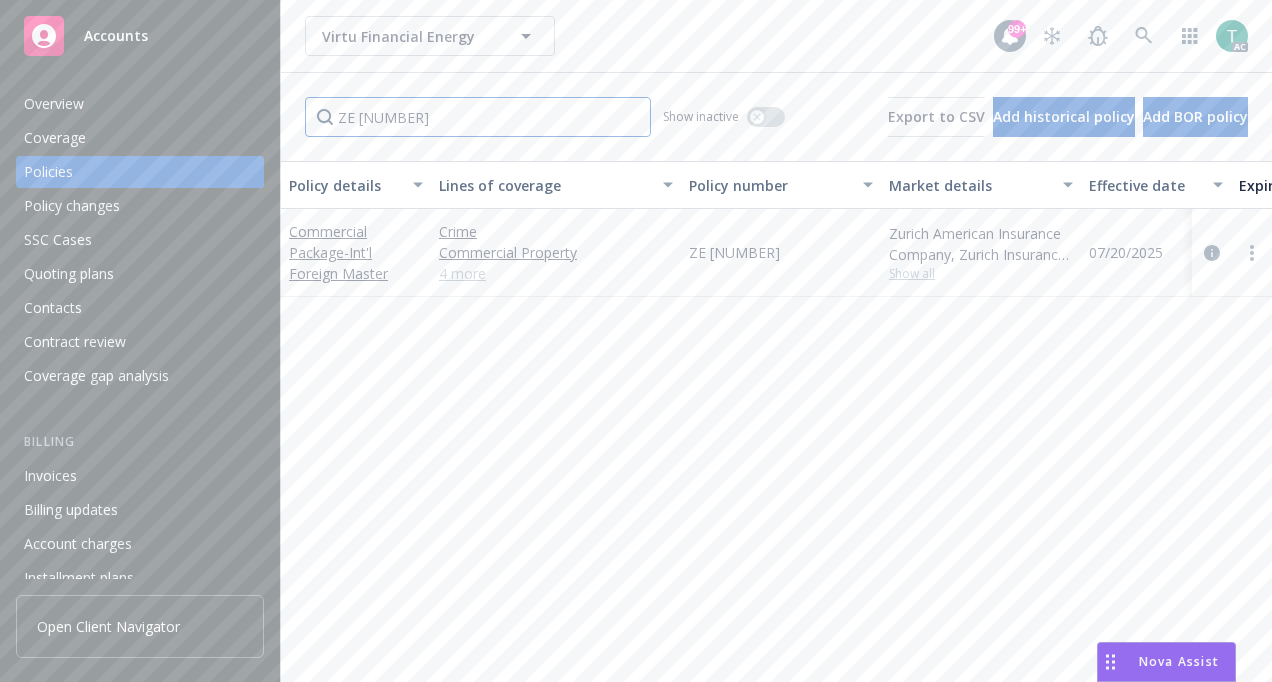 drag, startPoint x: 456, startPoint y: 107, endPoint x: 226, endPoint y: 106, distance: 230.00217 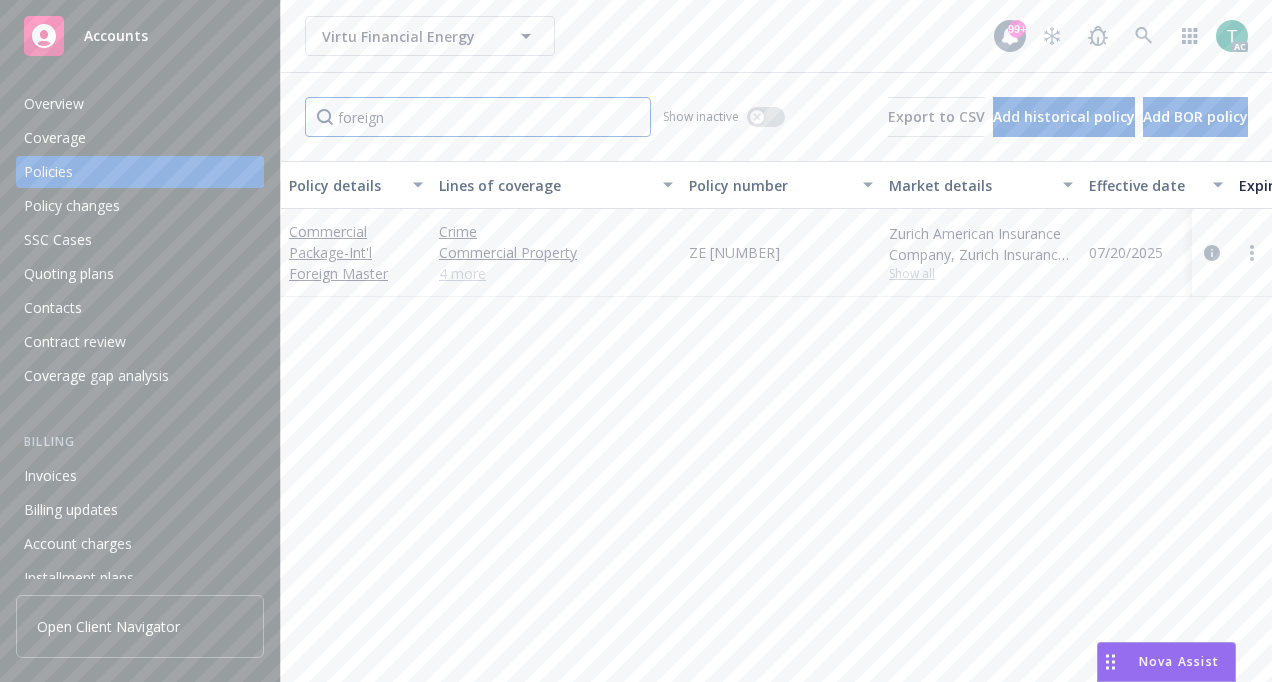 type on "foreign" 